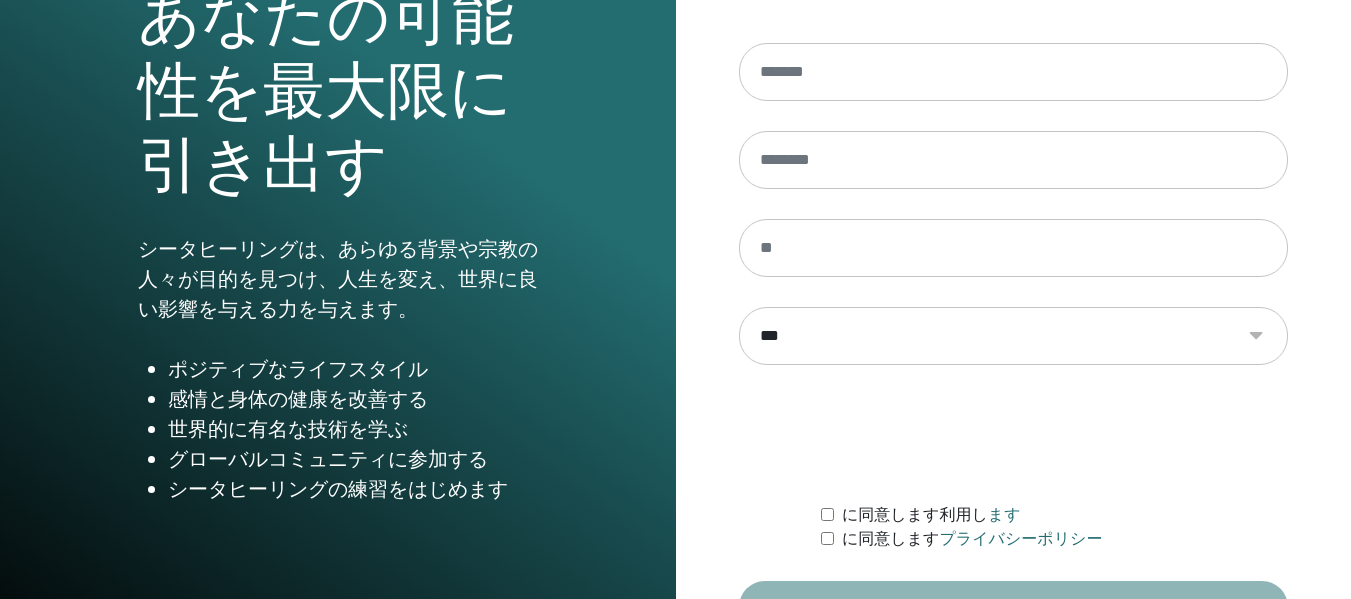 scroll, scrollTop: 361, scrollLeft: 0, axis: vertical 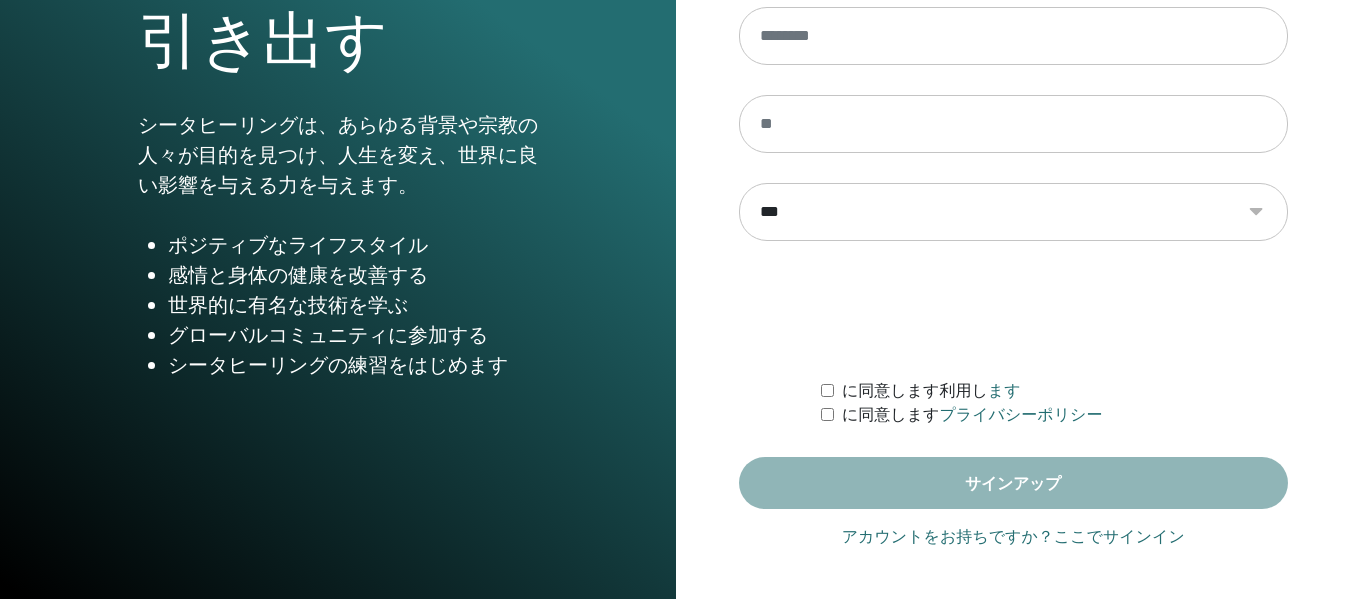 click on "アカウントをお持ちですか？ここでサインイン" at bounding box center (1013, 537) 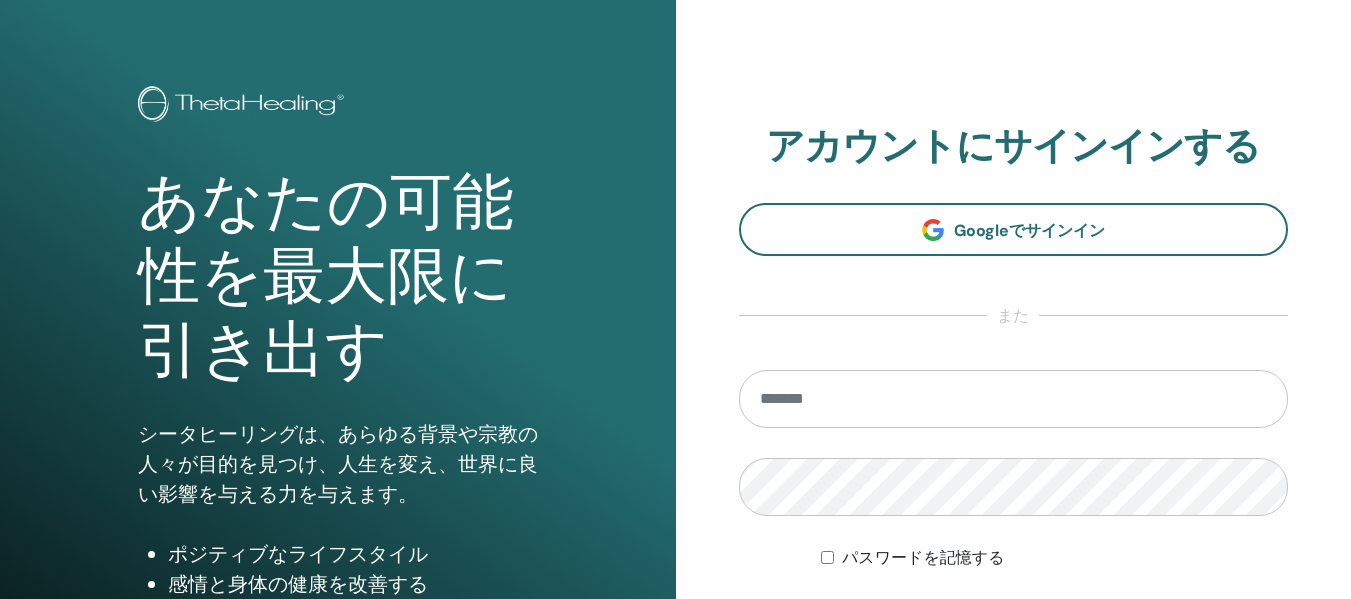 scroll, scrollTop: 0, scrollLeft: 0, axis: both 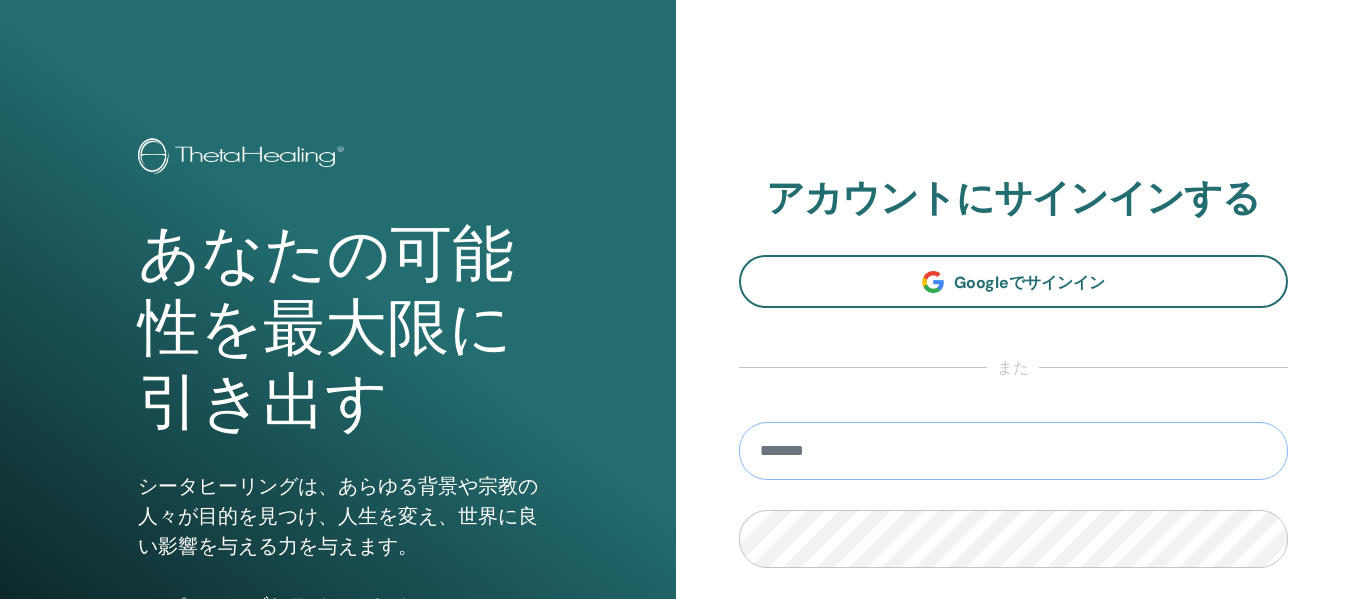 click at bounding box center [1014, 451] 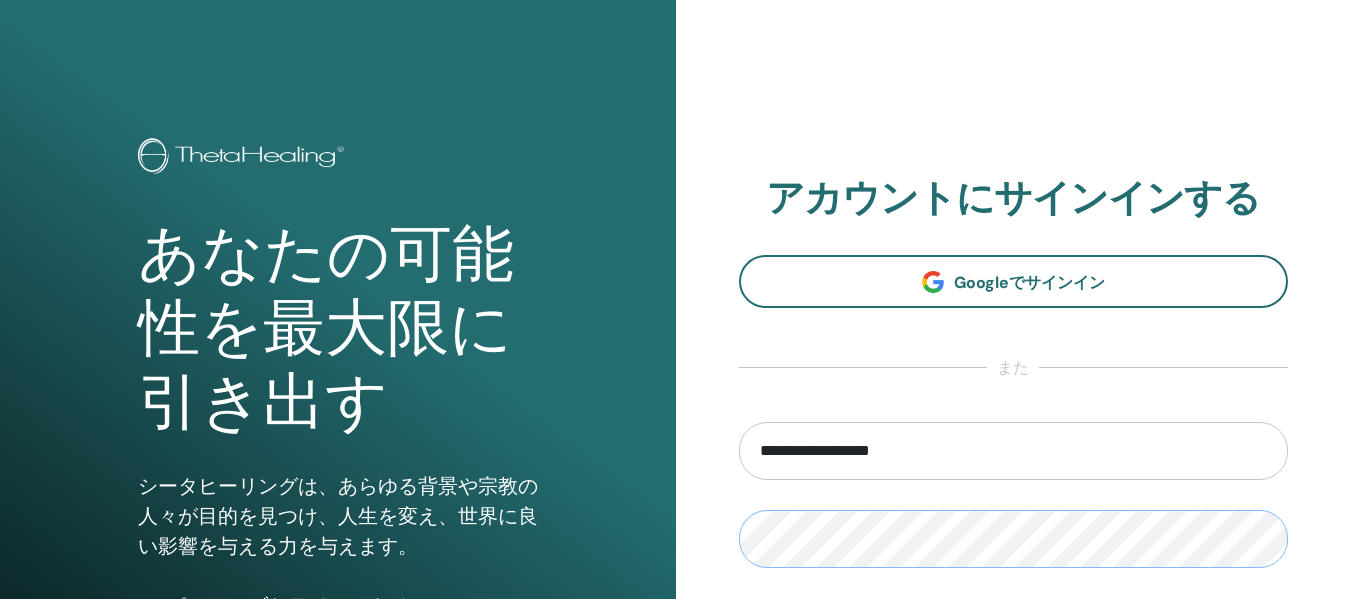 click on "ログイン" at bounding box center (1014, 678) 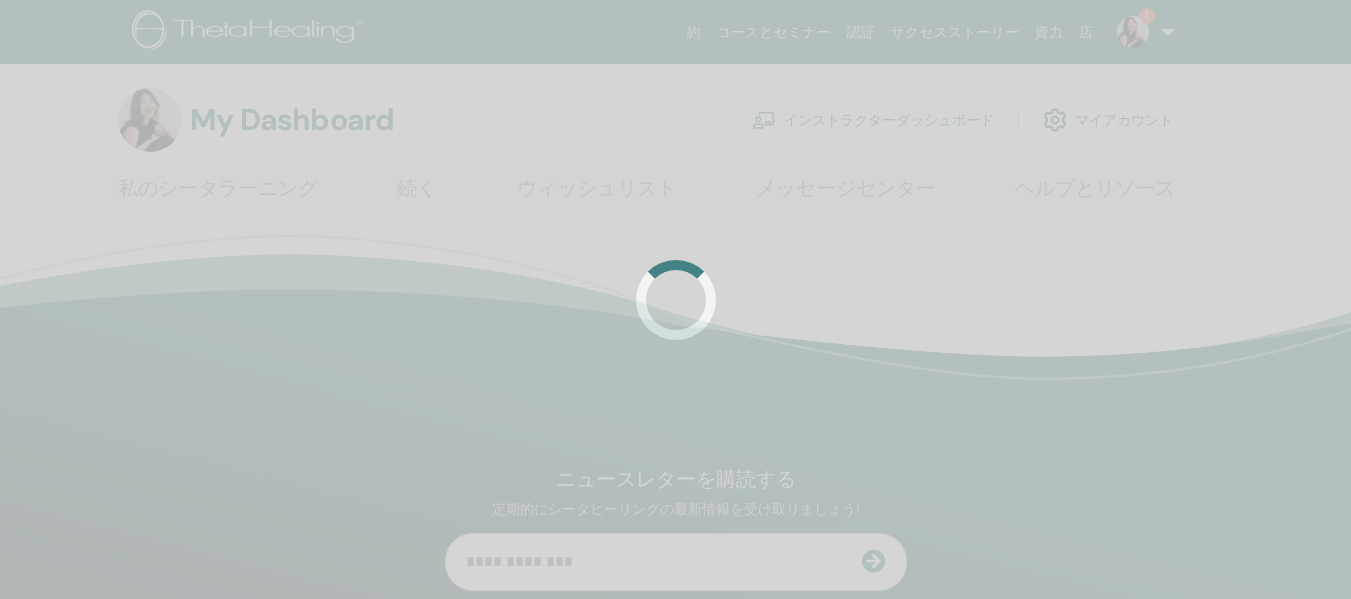 scroll, scrollTop: 0, scrollLeft: 0, axis: both 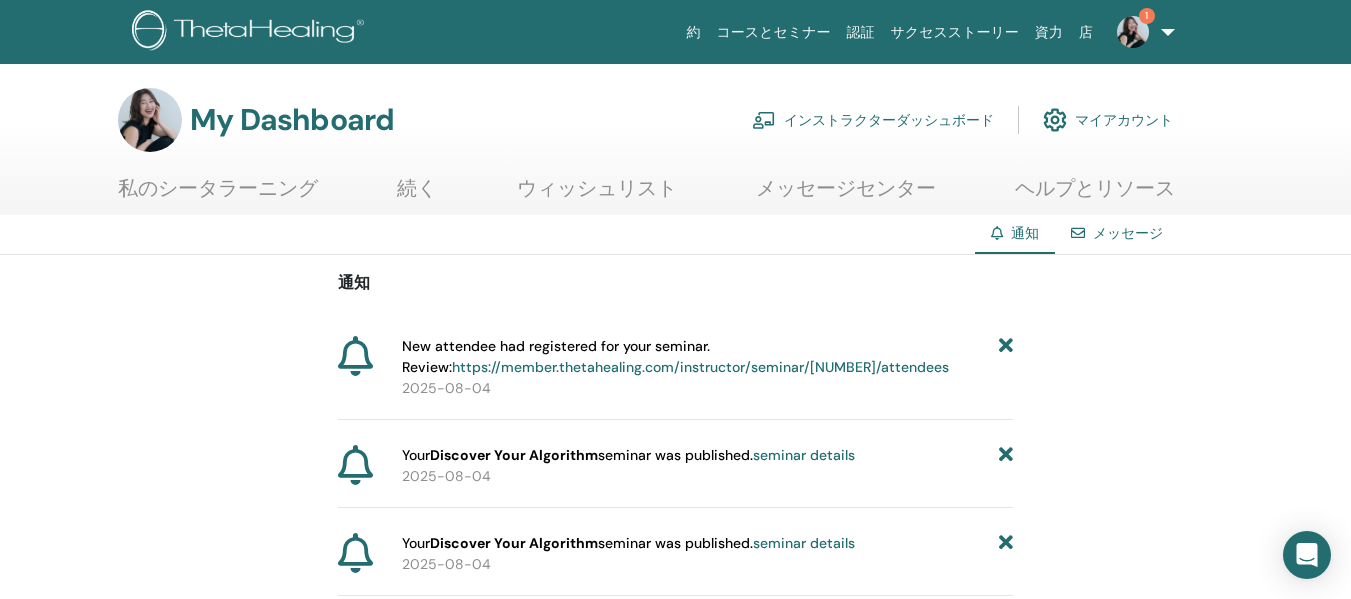 click on "https://member.thetahealing.com/instructor/seminar/[NUMBER]/attendees" at bounding box center (700, 367) 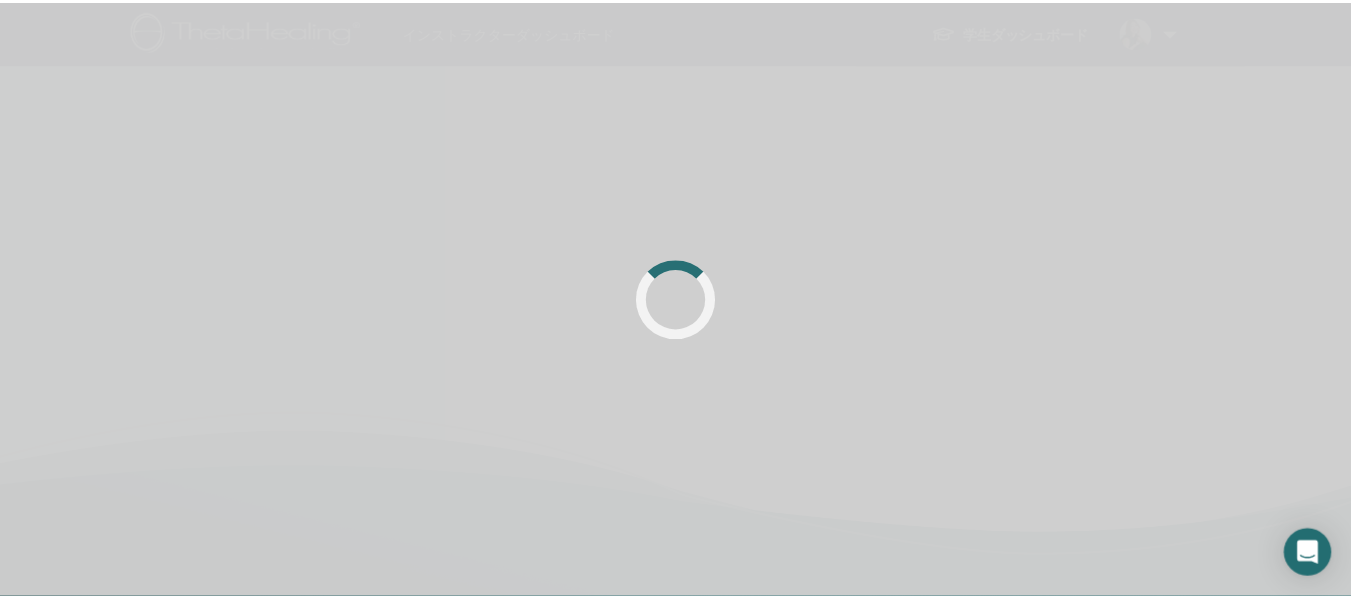 scroll, scrollTop: 0, scrollLeft: 0, axis: both 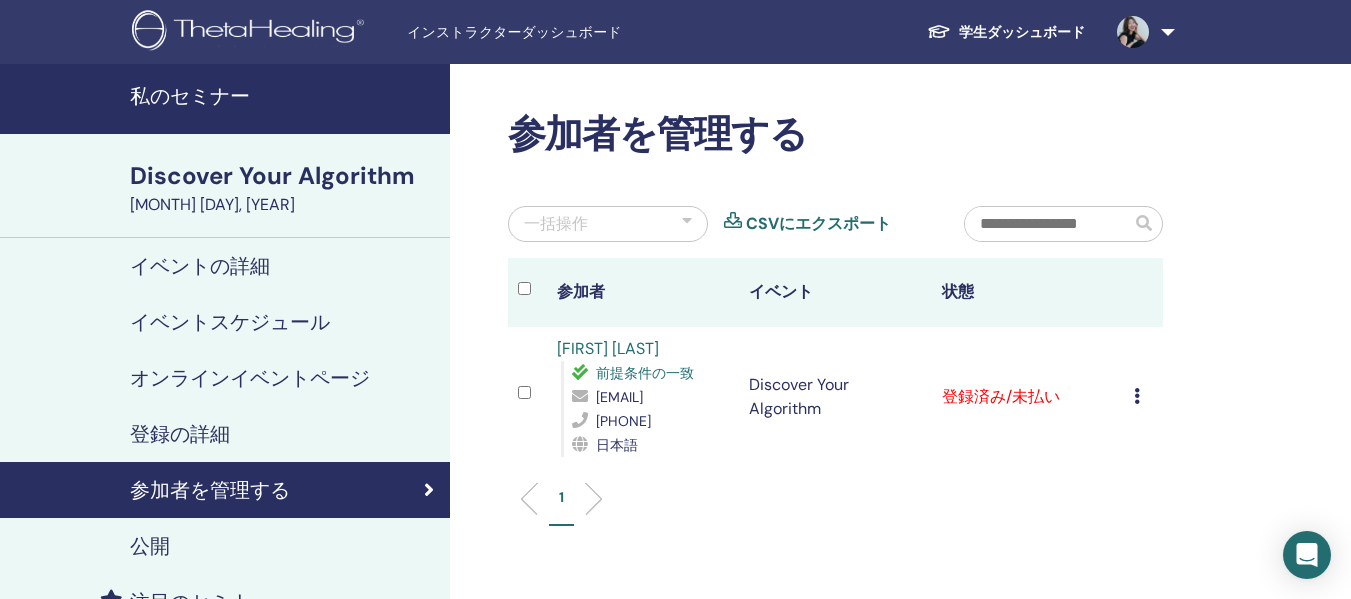 click on "登録済み/未払い" at bounding box center [1028, 397] 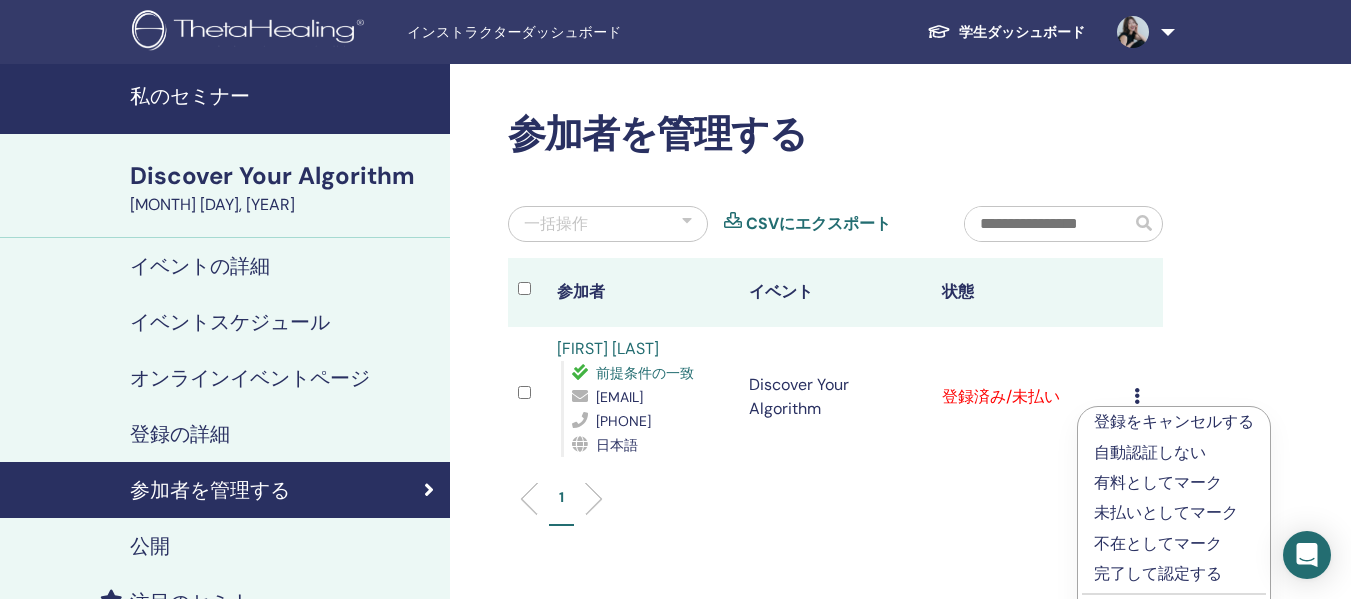scroll, scrollTop: 100, scrollLeft: 0, axis: vertical 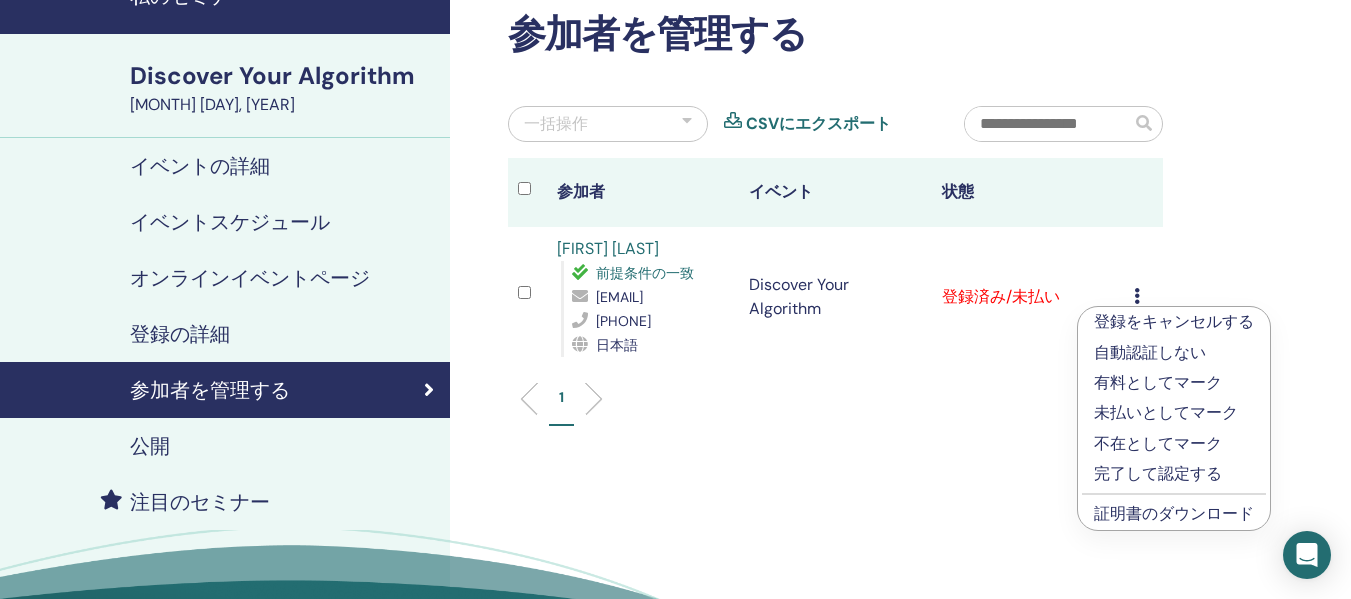 click on "証明書のダウンロード" at bounding box center (1174, 513) 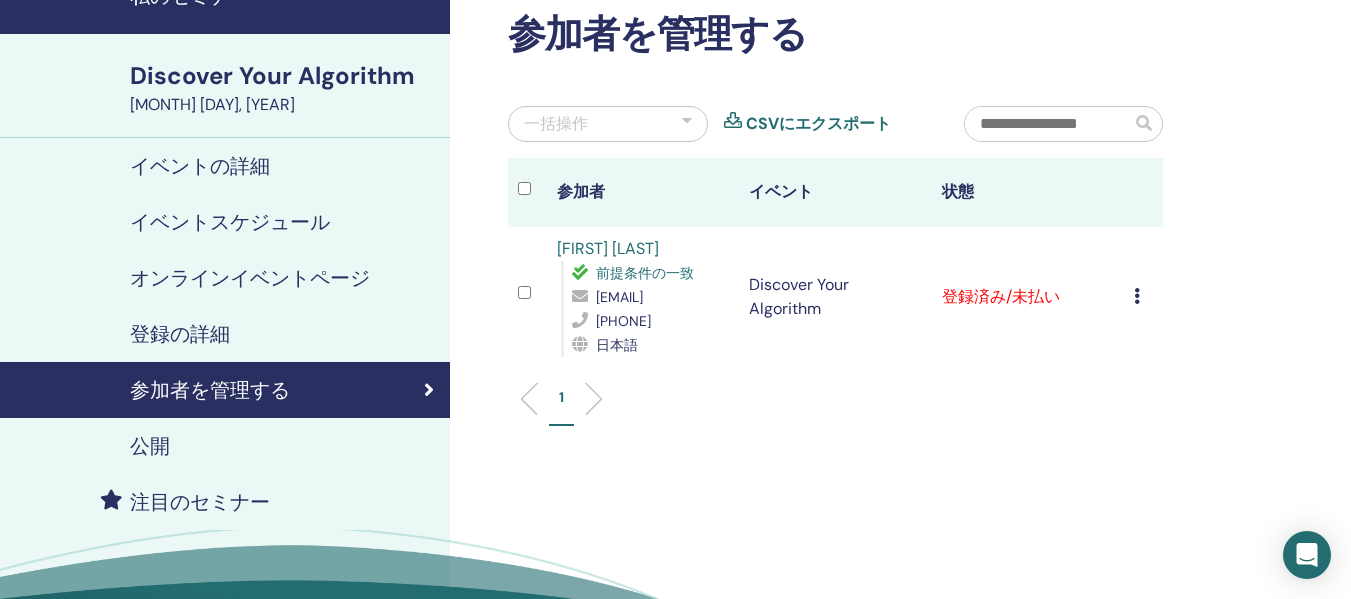 click at bounding box center (1137, 296) 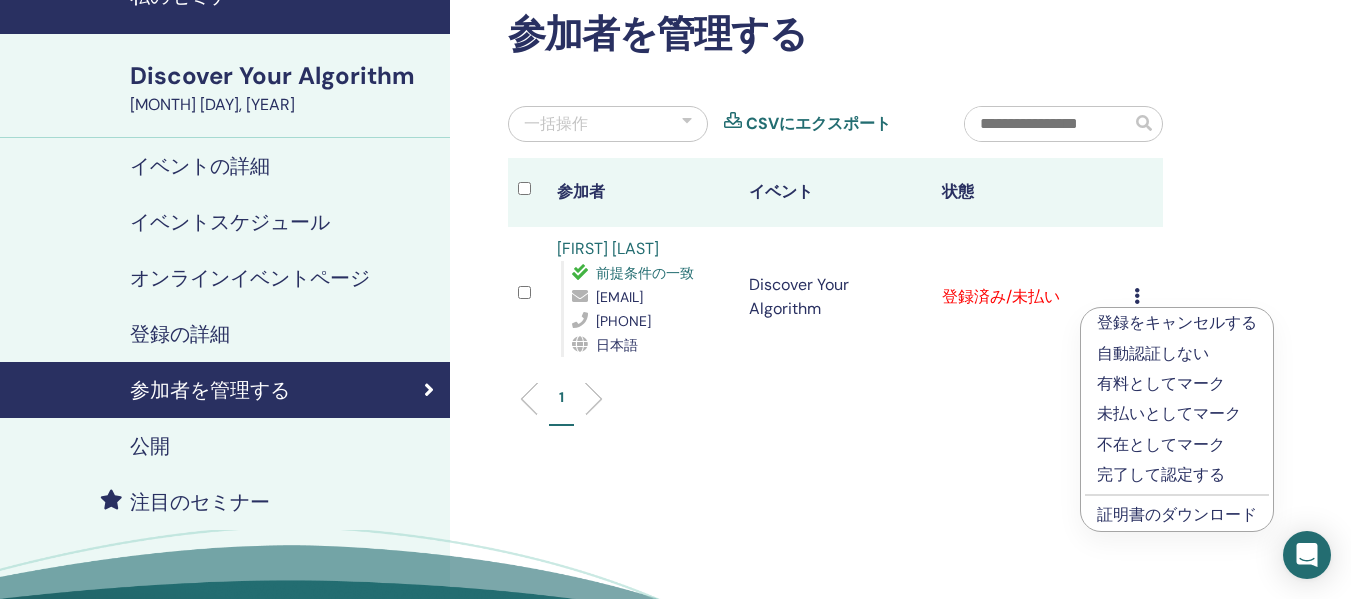 click on "有料としてマーク" at bounding box center (1177, 384) 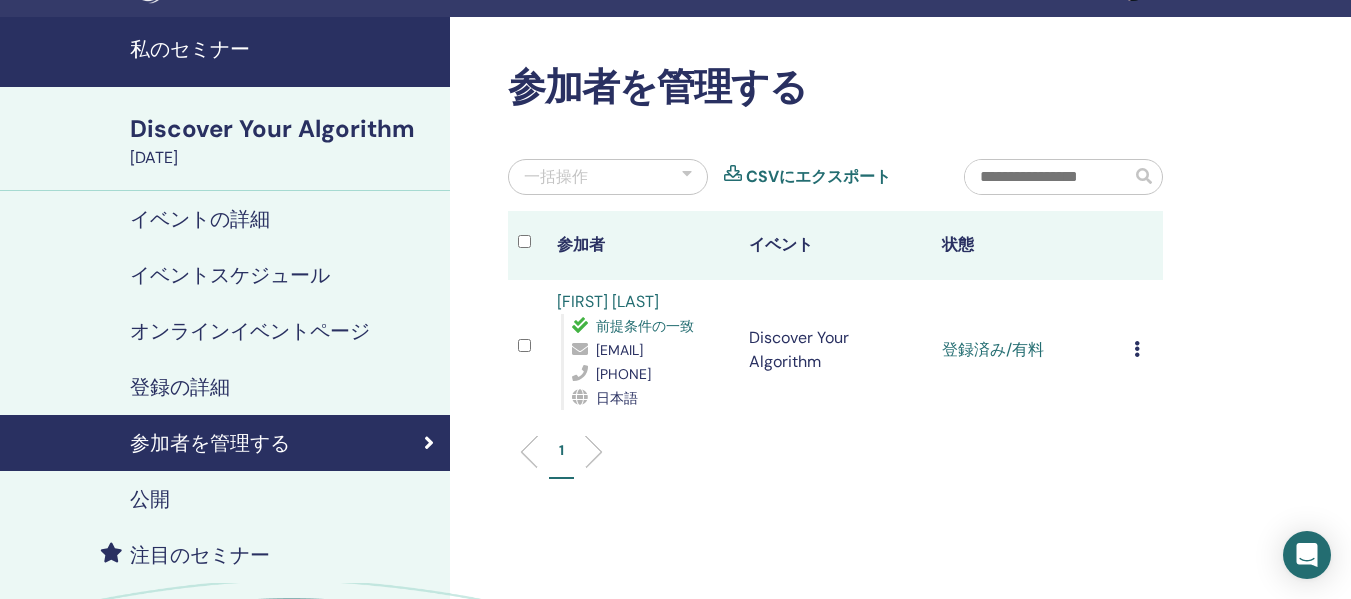 scroll, scrollTop: 0, scrollLeft: 0, axis: both 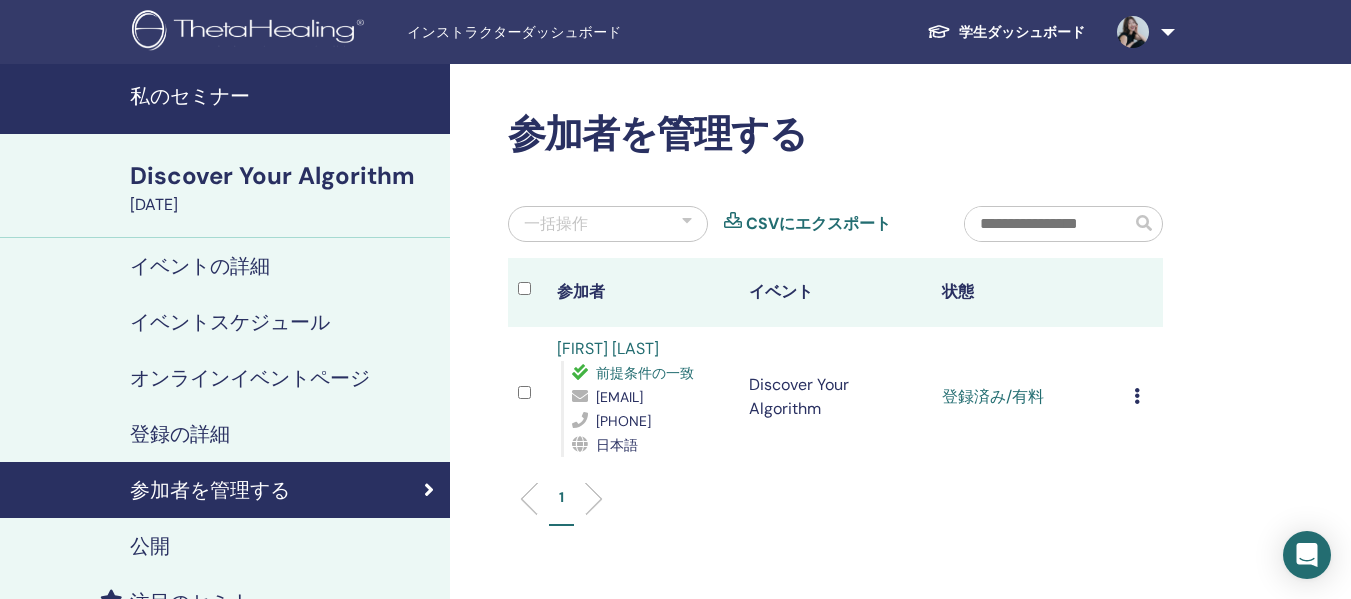 click on "インストラクターダッシュボード" at bounding box center [557, 32] 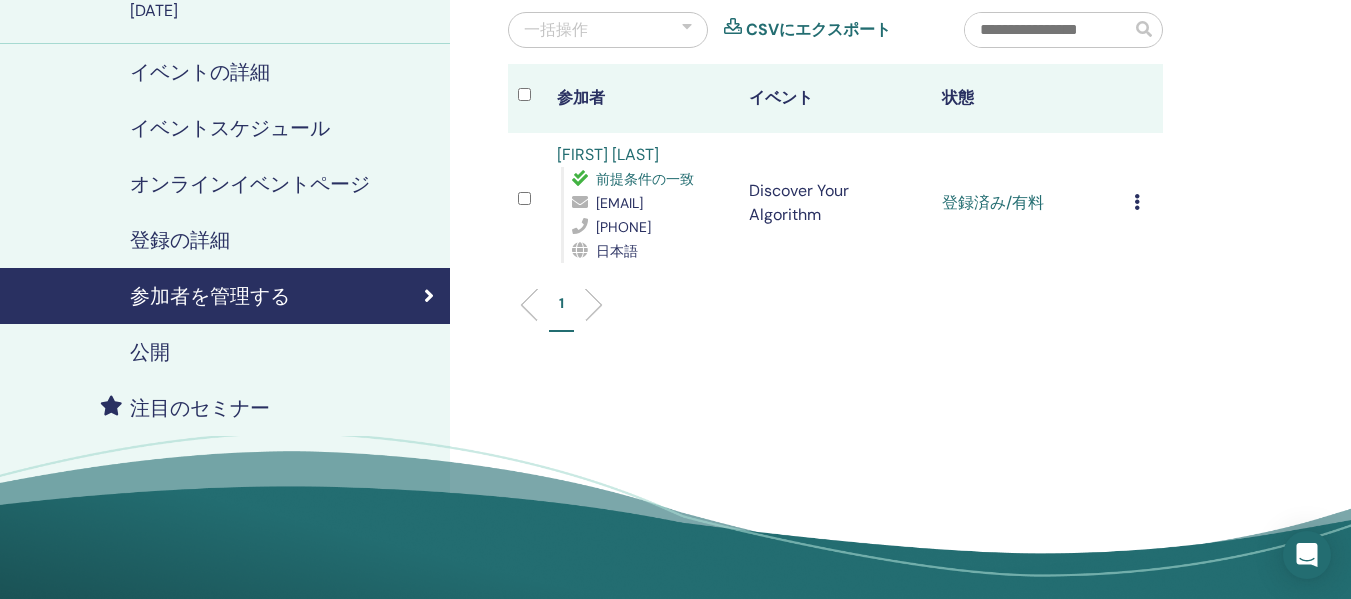 scroll, scrollTop: 0, scrollLeft: 0, axis: both 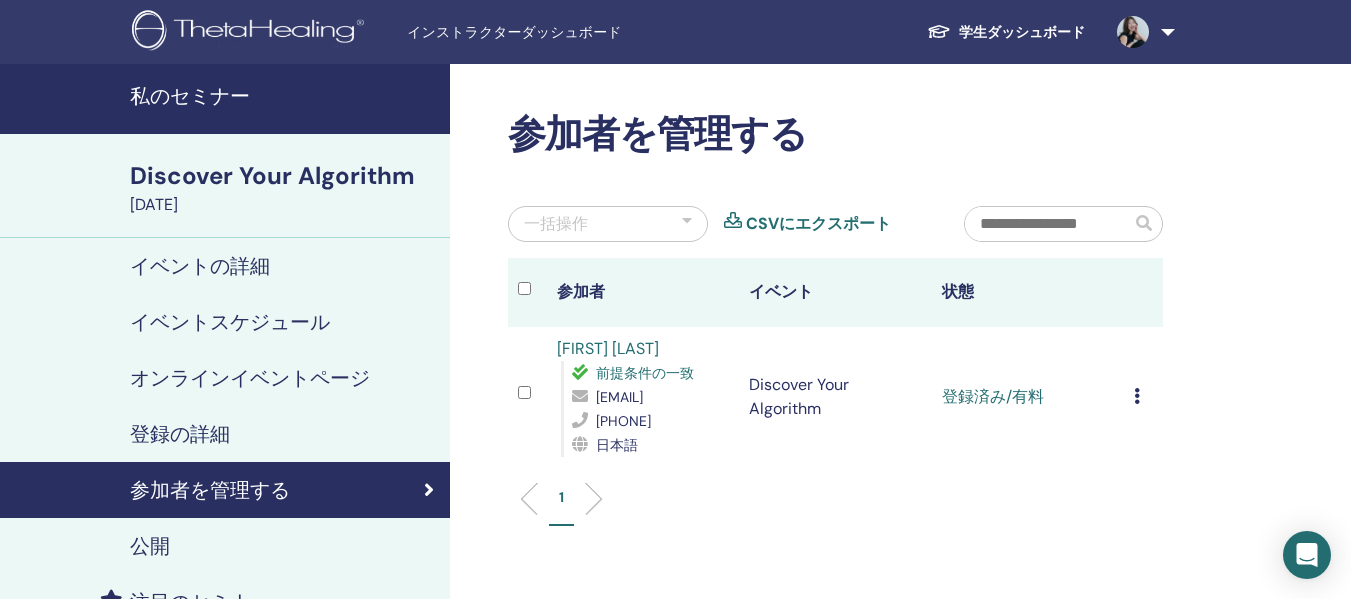 click on "インストラクターダッシュボード" at bounding box center [557, 32] 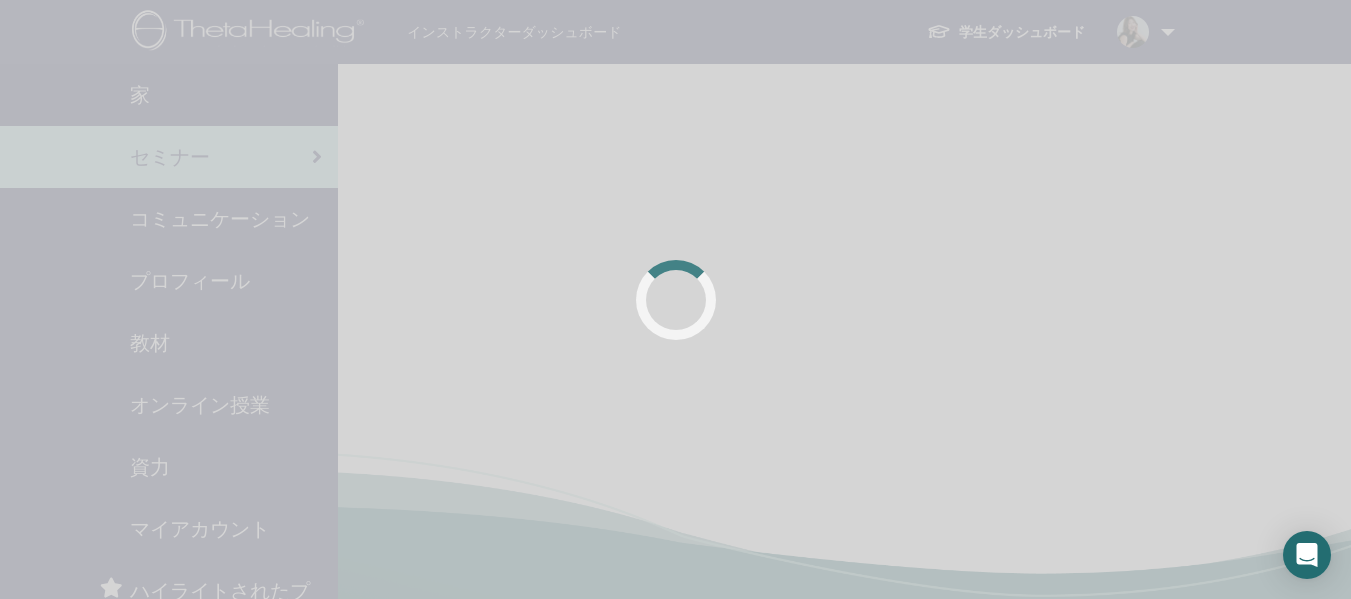scroll, scrollTop: 0, scrollLeft: 0, axis: both 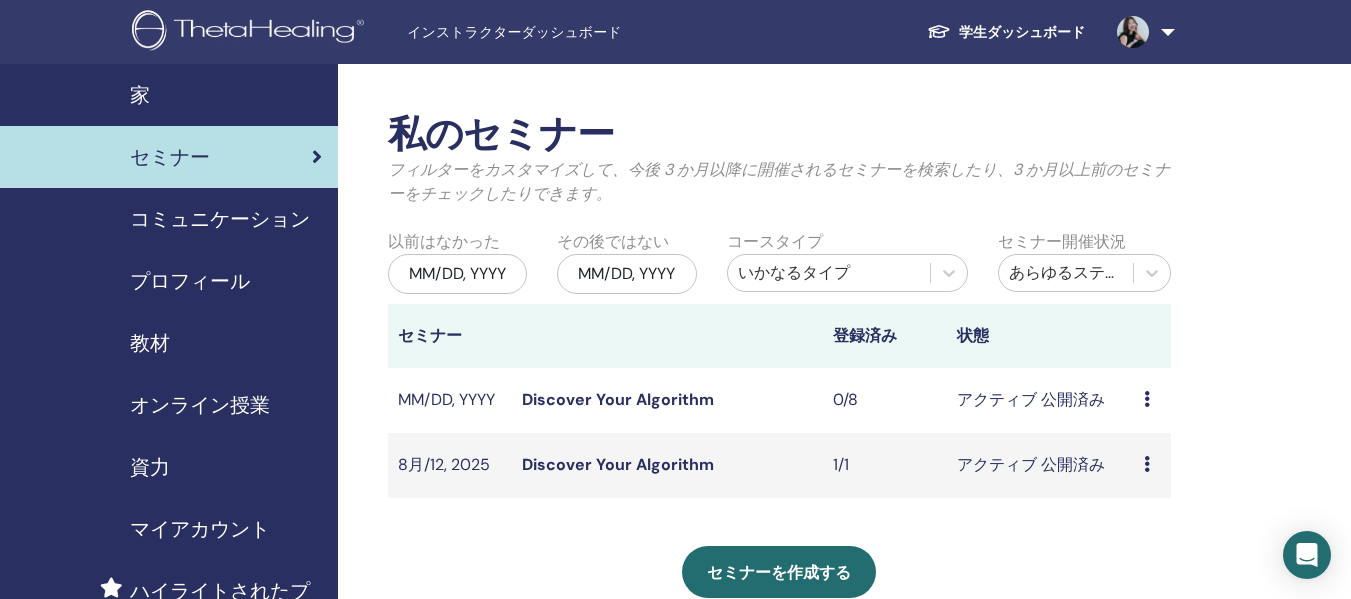 click on "教材" at bounding box center (150, 343) 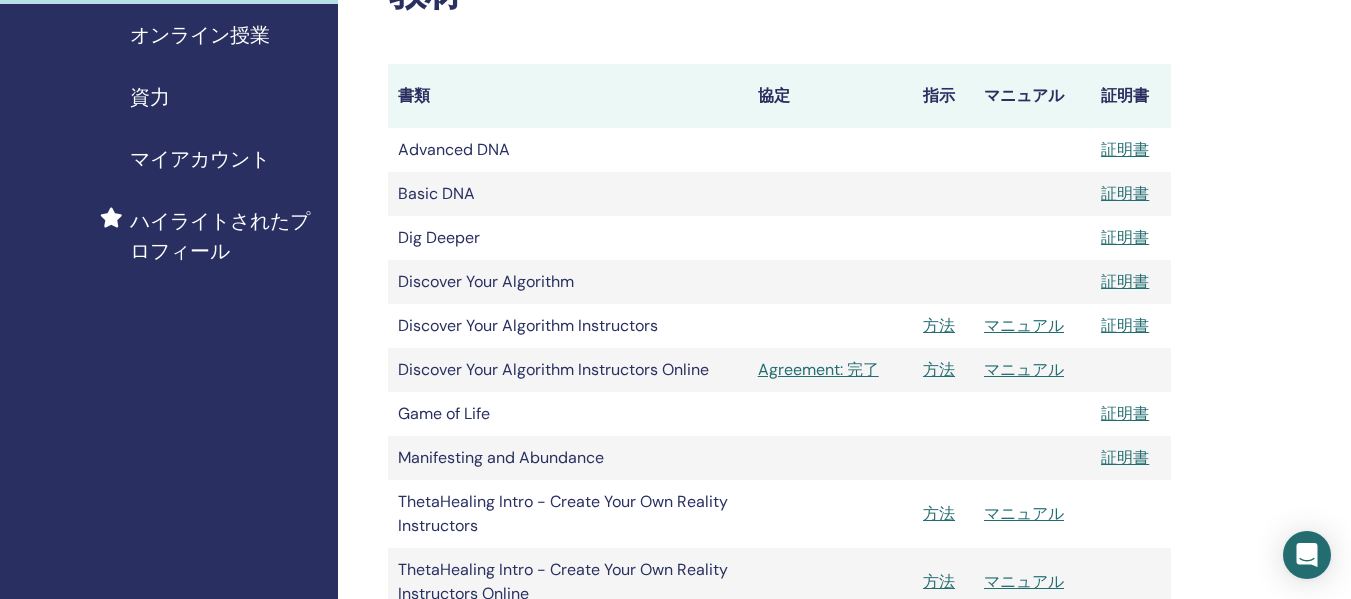 scroll, scrollTop: 400, scrollLeft: 0, axis: vertical 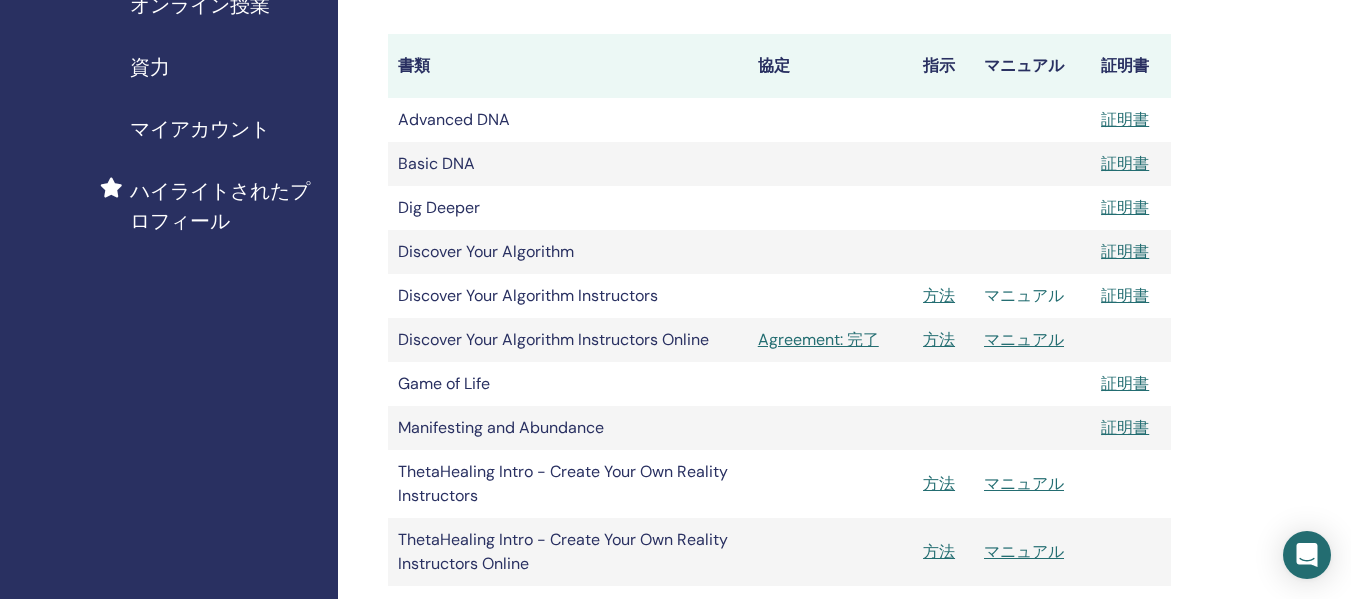 click on "マニュアル" at bounding box center (1024, 295) 